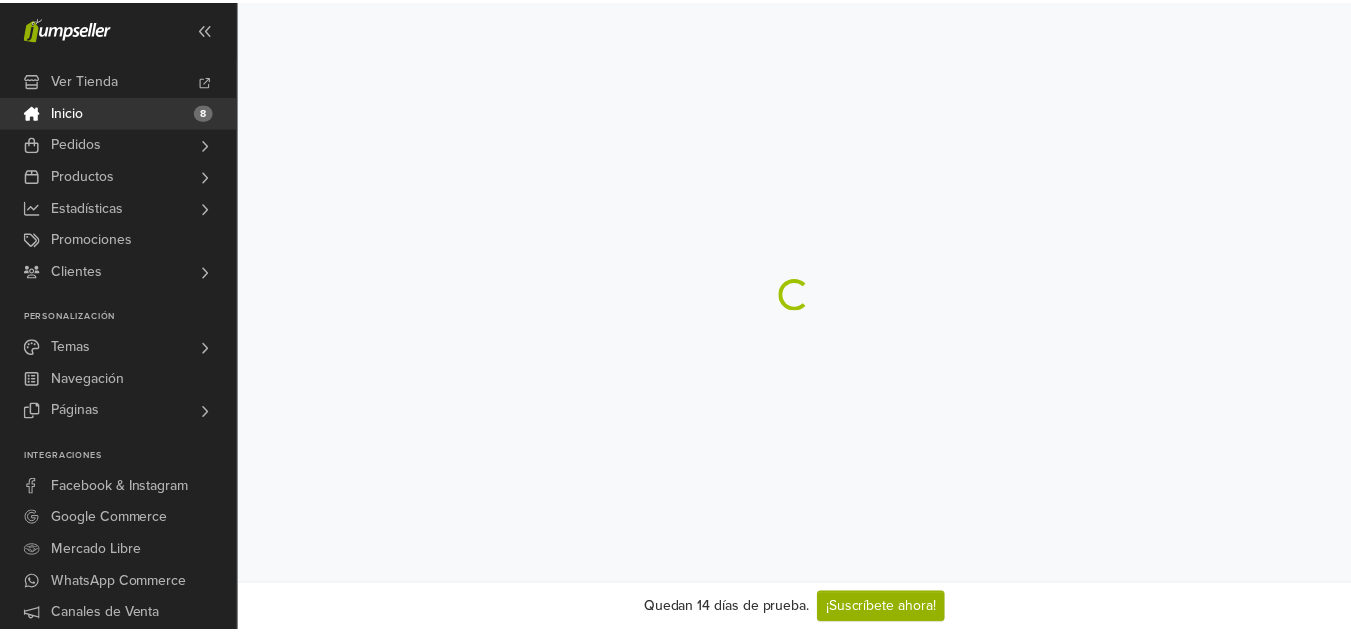 scroll, scrollTop: 0, scrollLeft: 0, axis: both 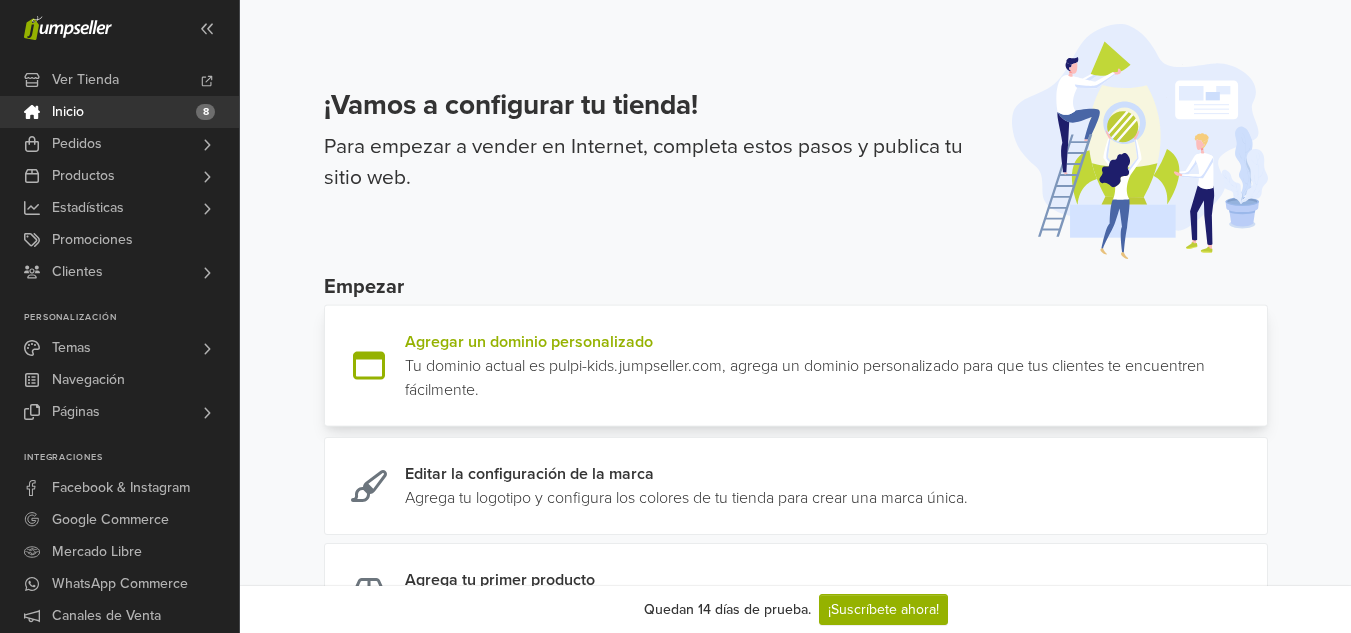 click at bounding box center [1259, 366] 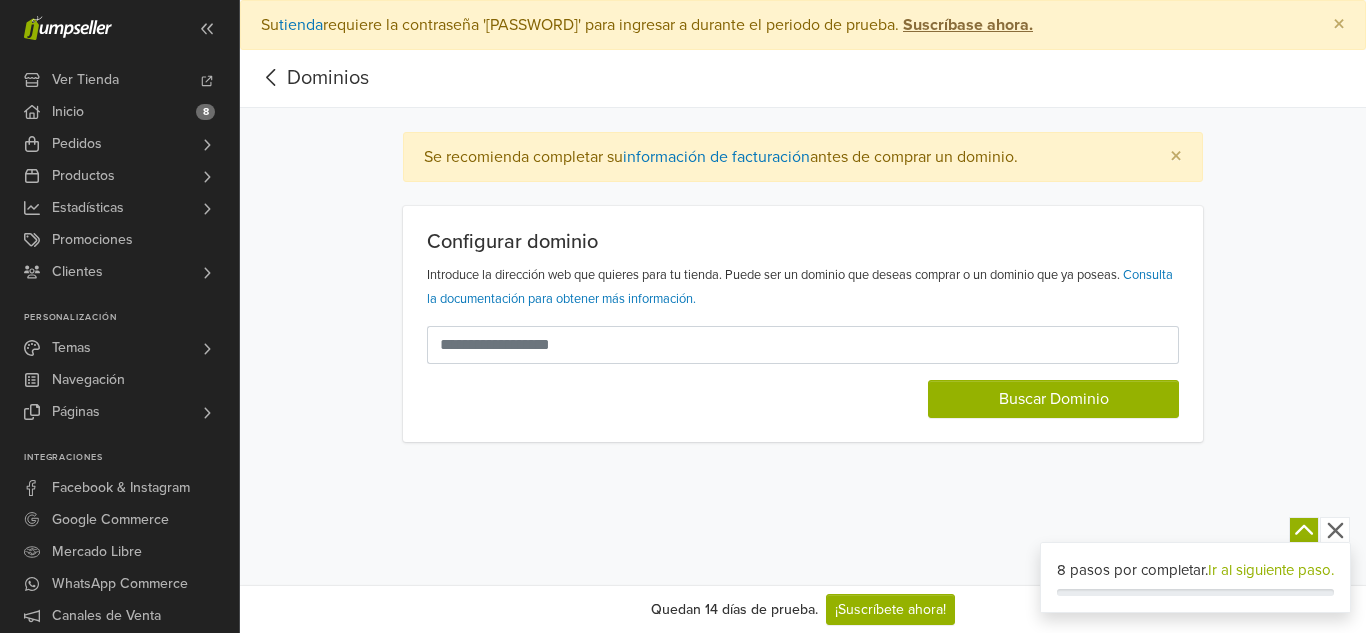 scroll, scrollTop: 0, scrollLeft: 0, axis: both 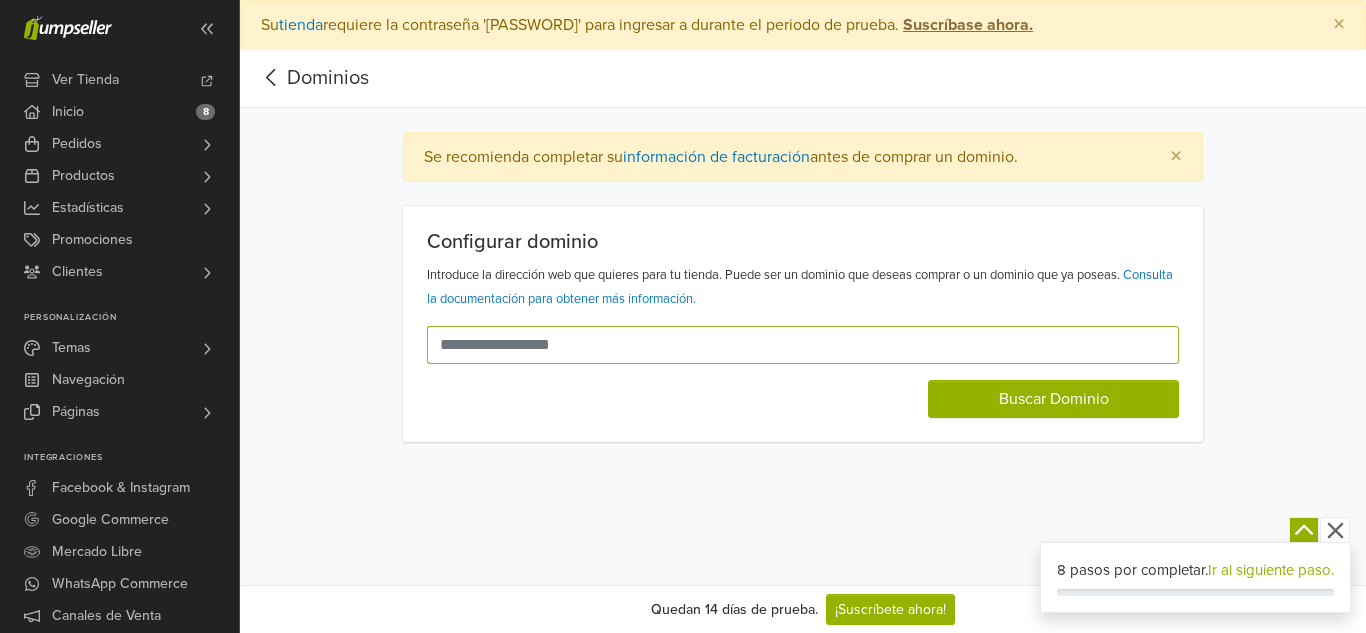 click at bounding box center [791, 345] 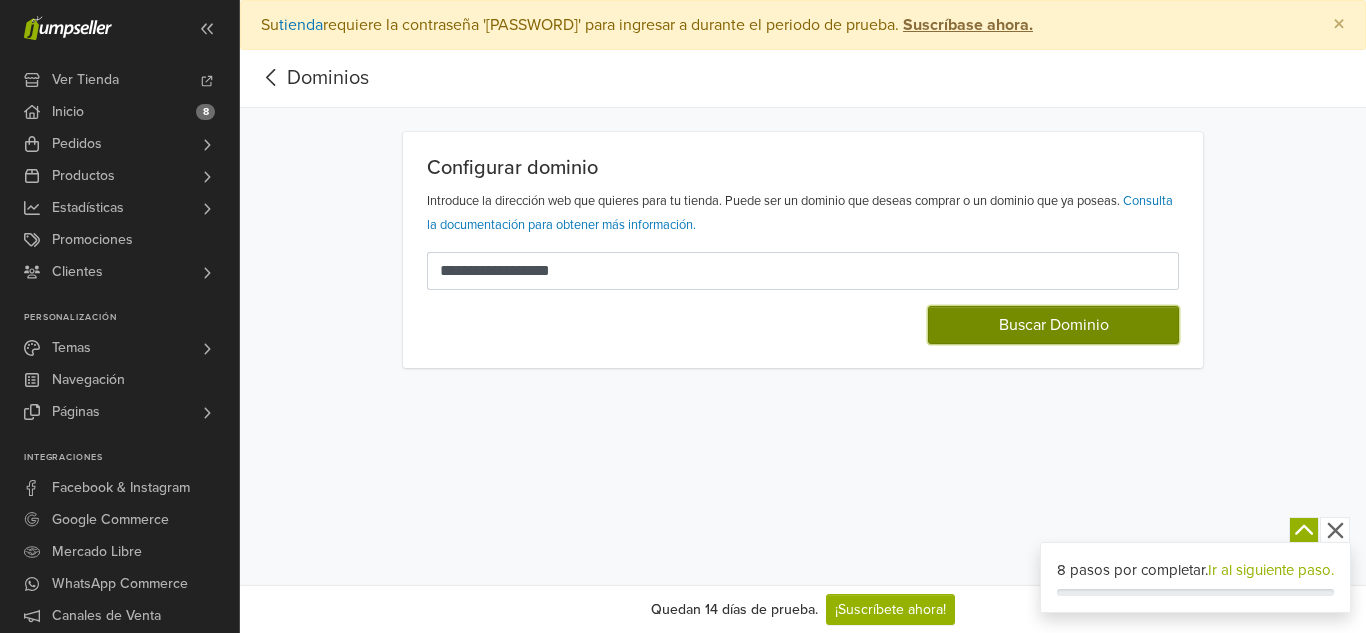 click on "Buscar Dominio" at bounding box center [1053, 325] 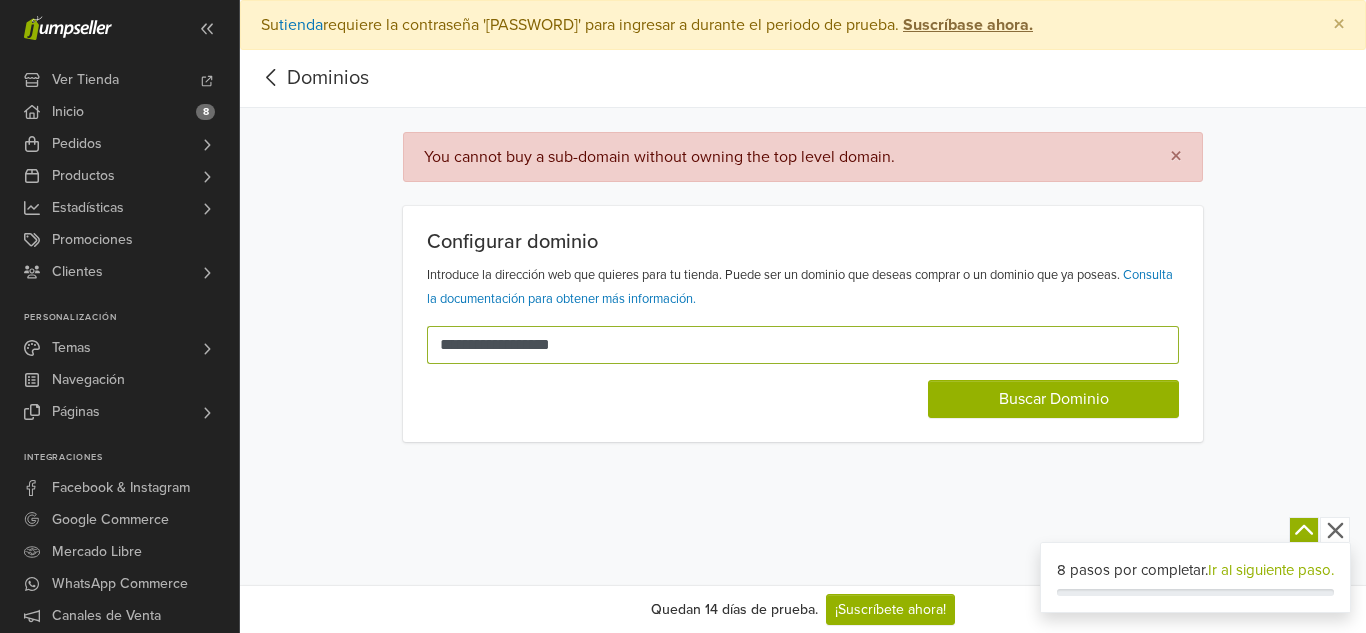 click on "**********" at bounding box center [791, 345] 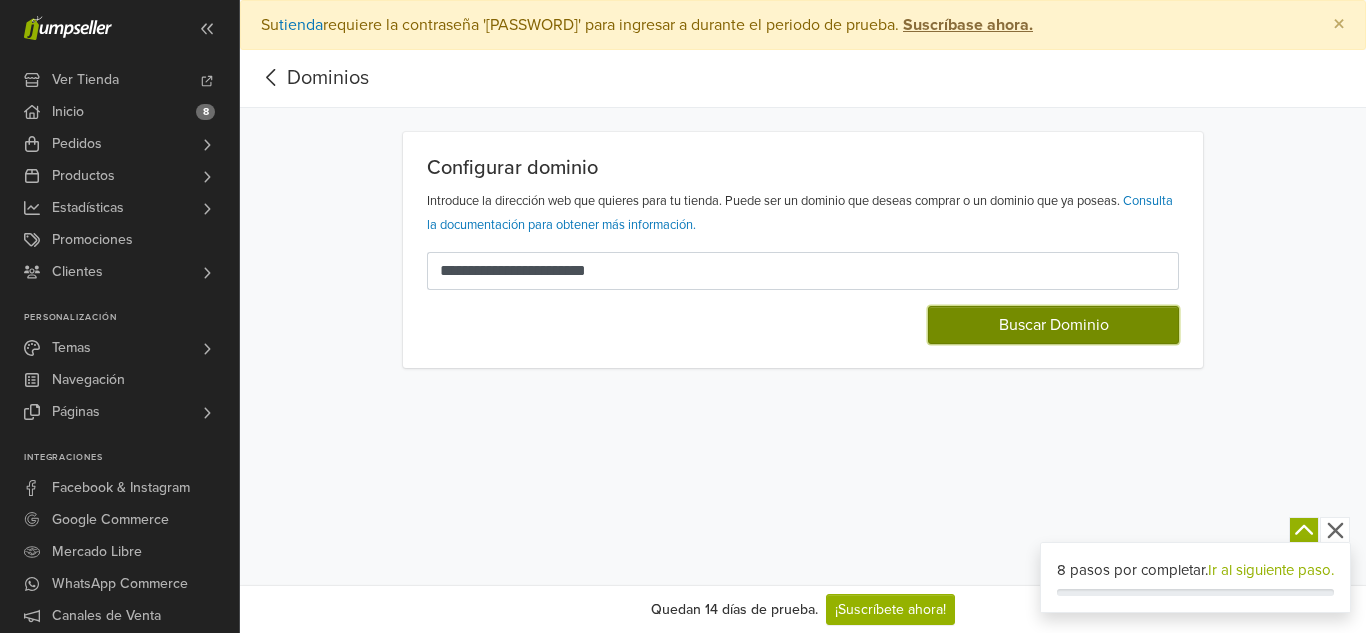 click on "Buscar Dominio" at bounding box center (1053, 325) 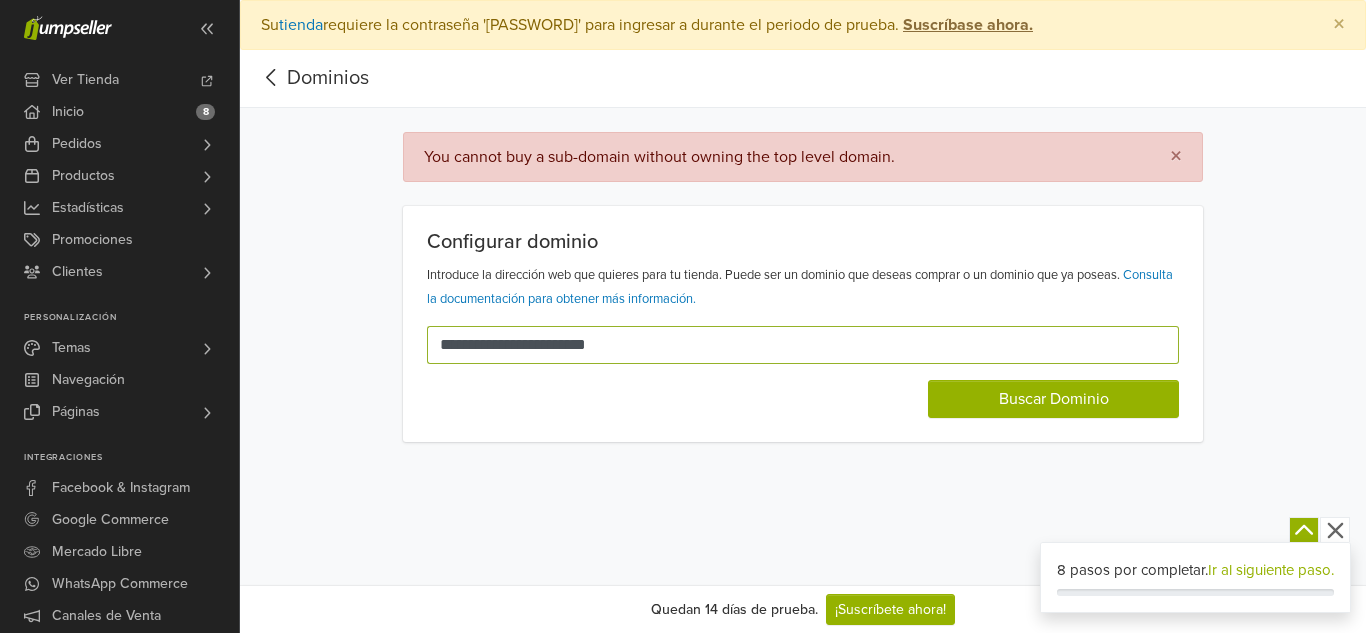 click on "**********" at bounding box center [791, 345] 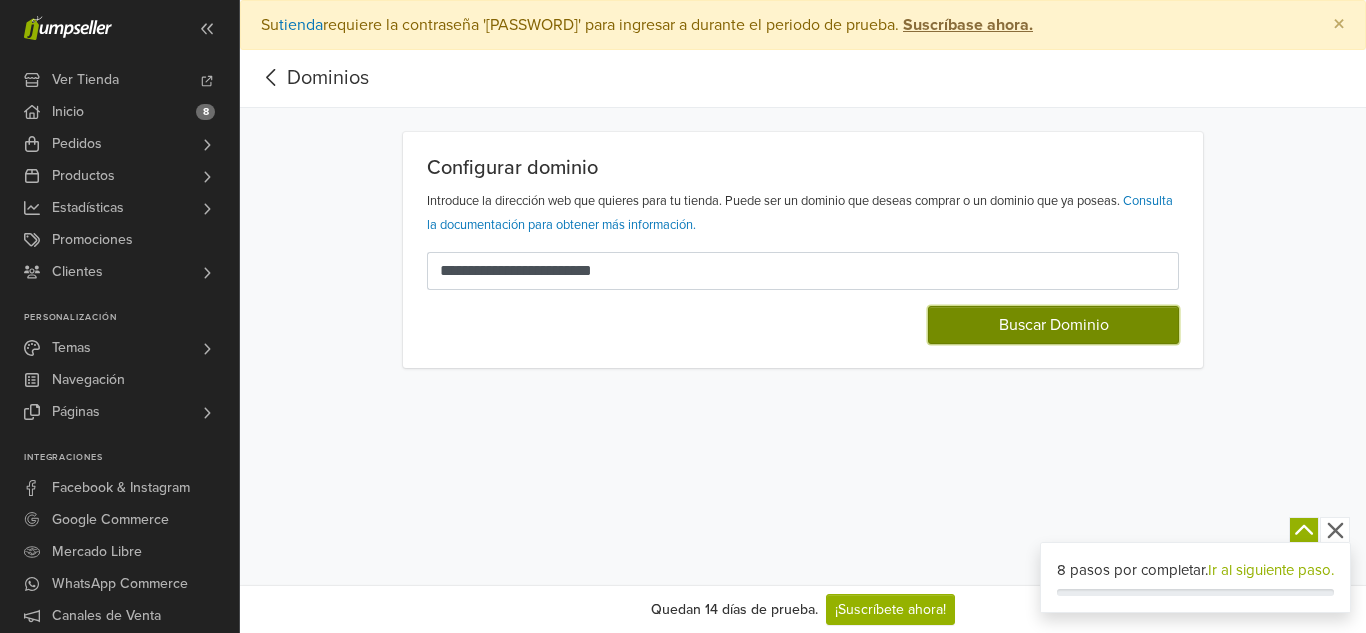 click on "Buscar Dominio" at bounding box center [1053, 325] 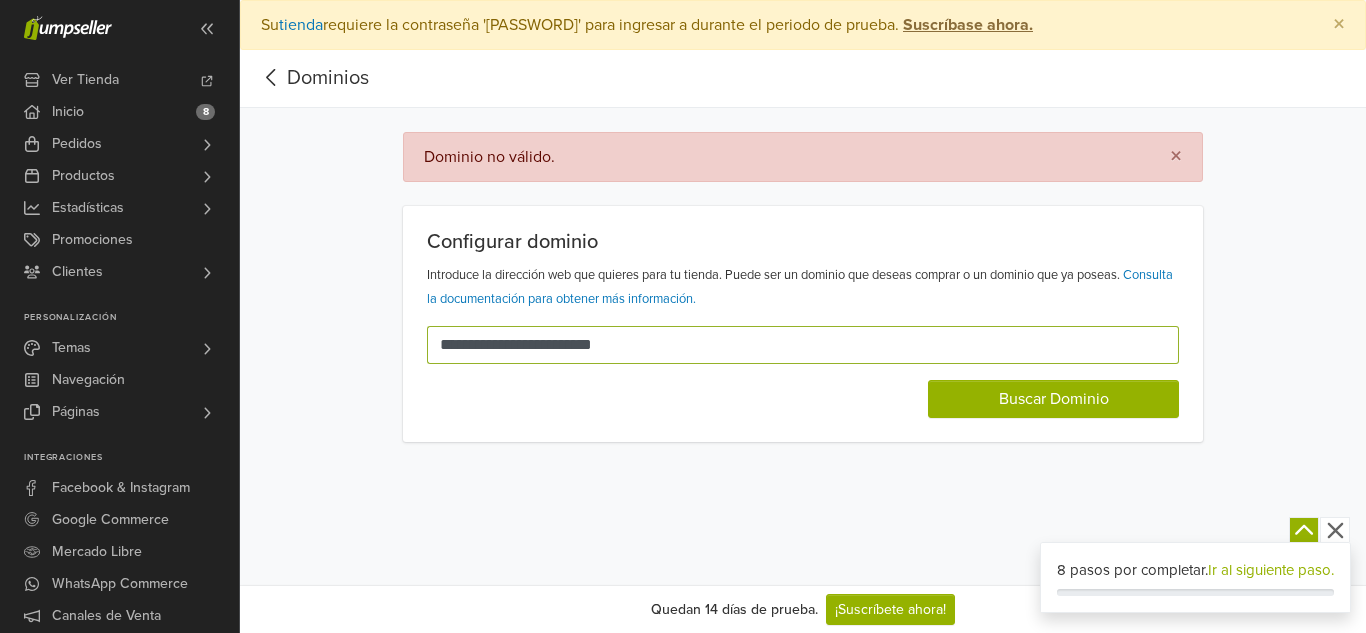 click on "**********" at bounding box center (791, 345) 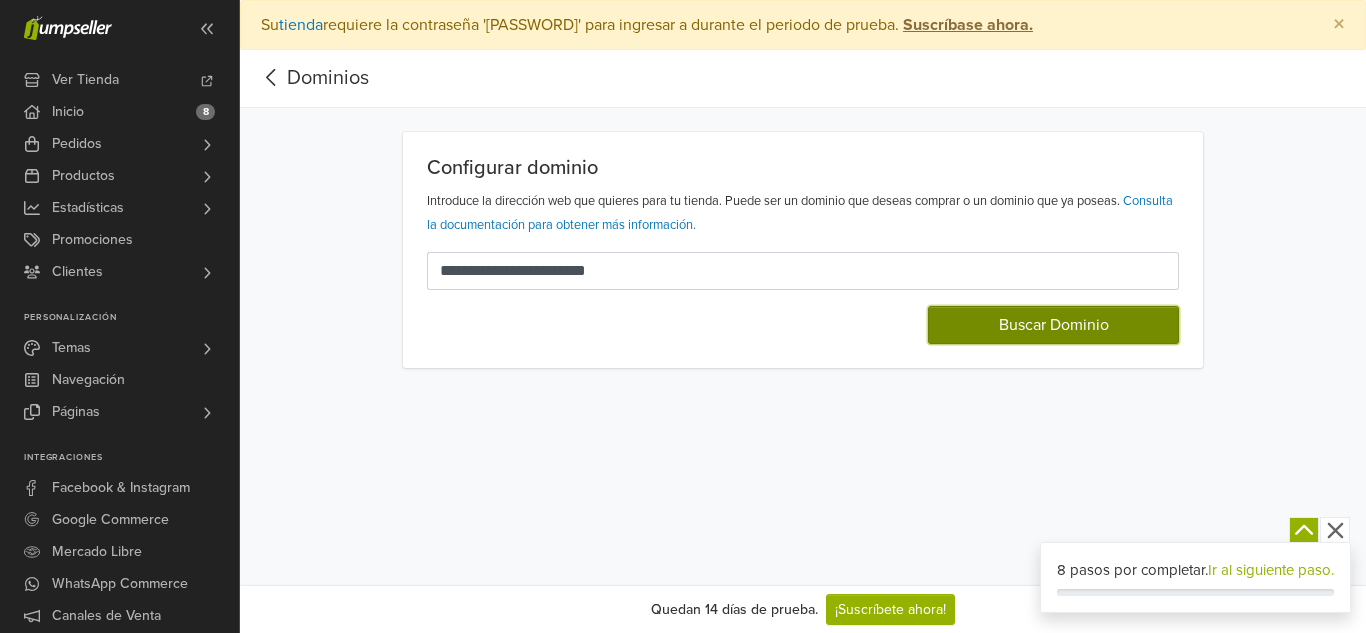 click on "Buscar Dominio" at bounding box center (1053, 325) 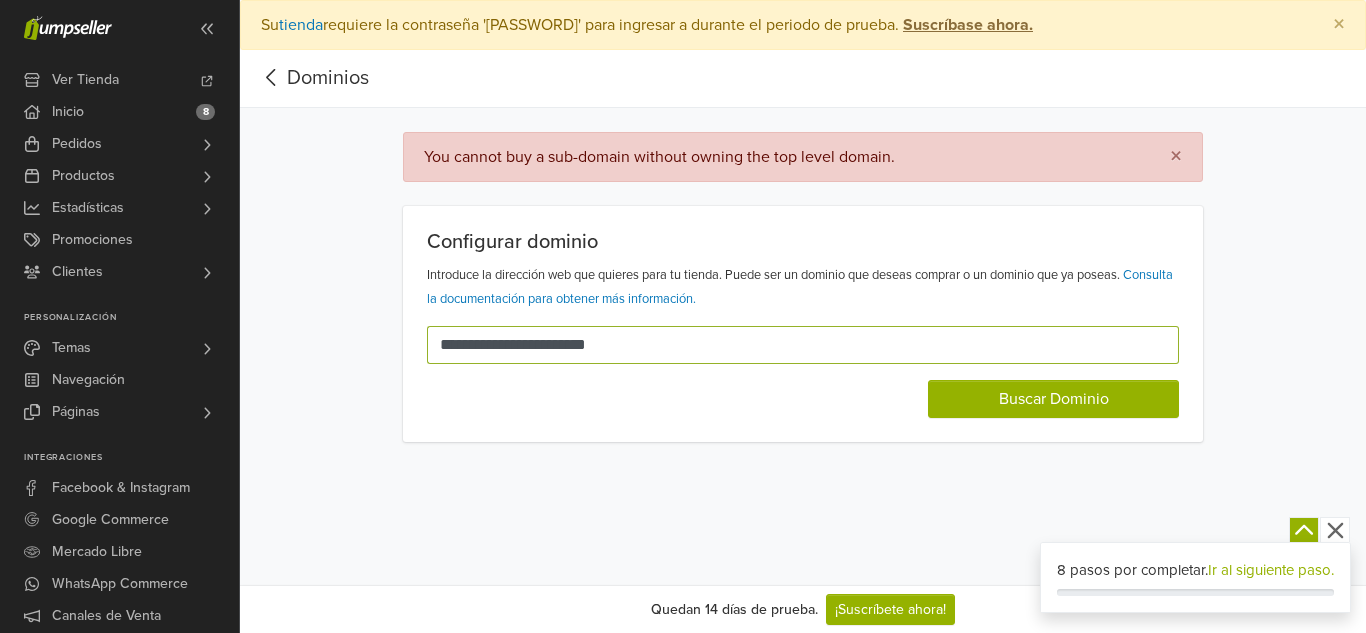 click on "**********" at bounding box center (791, 345) 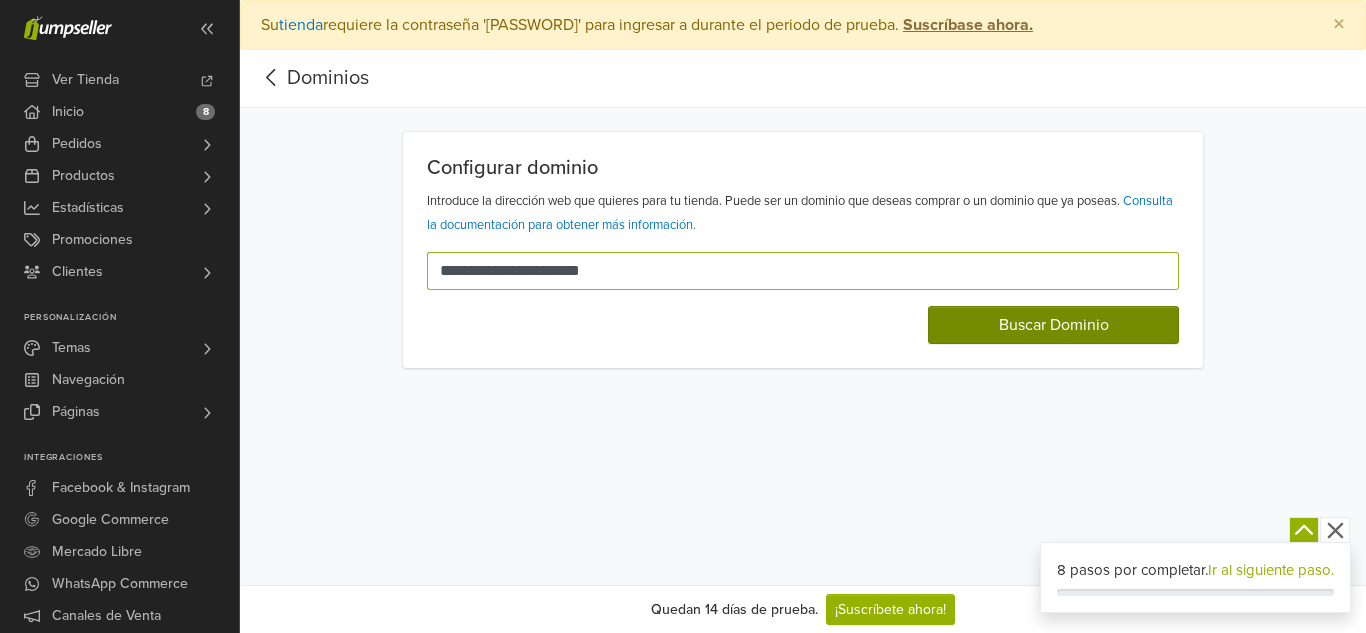 type on "**********" 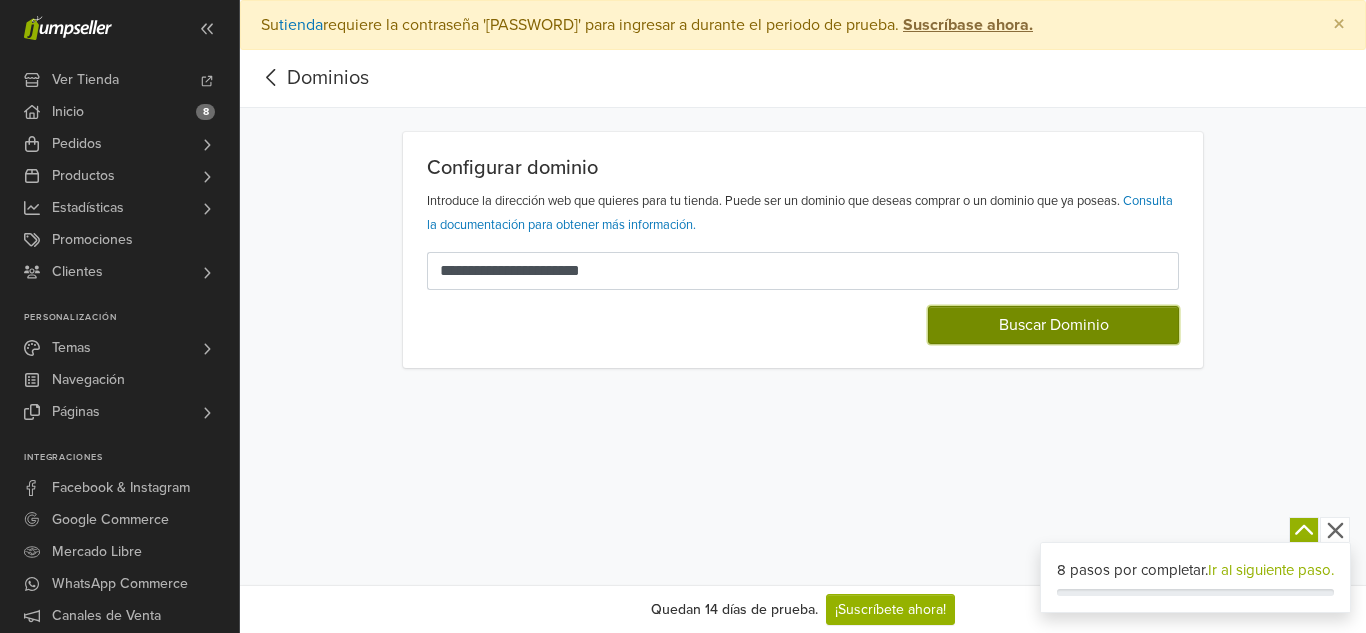 click on "Buscar Dominio" at bounding box center (1053, 325) 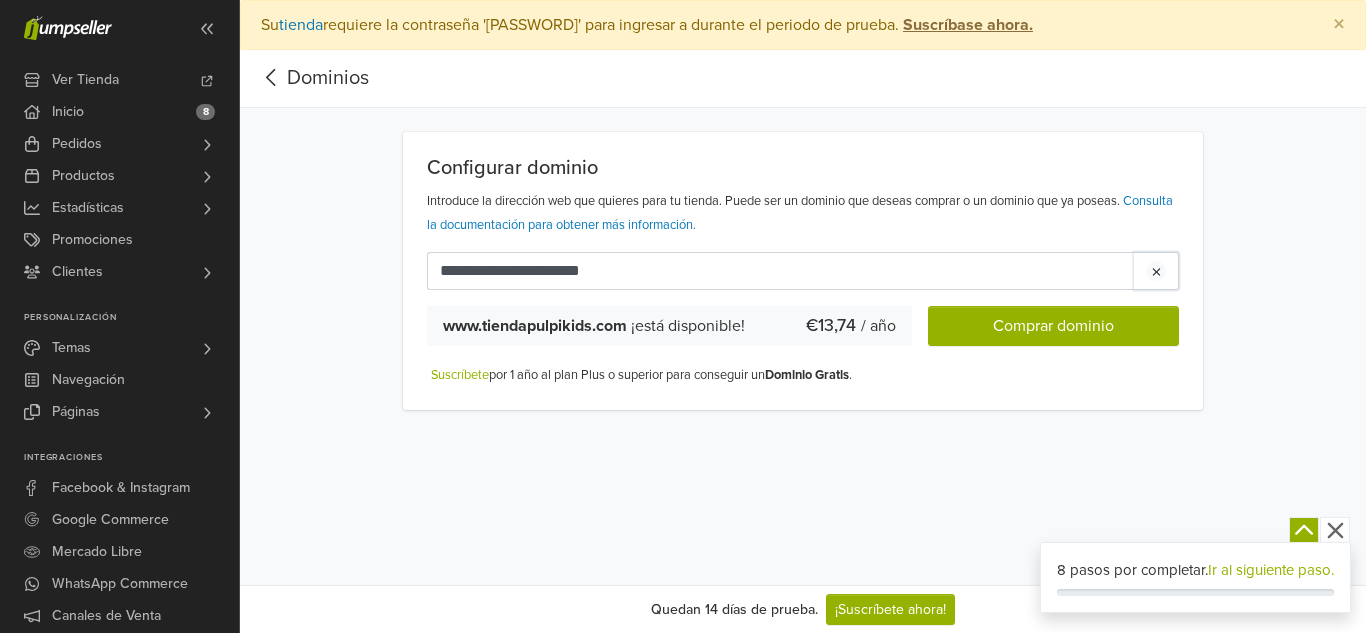 click at bounding box center (1156, 271) 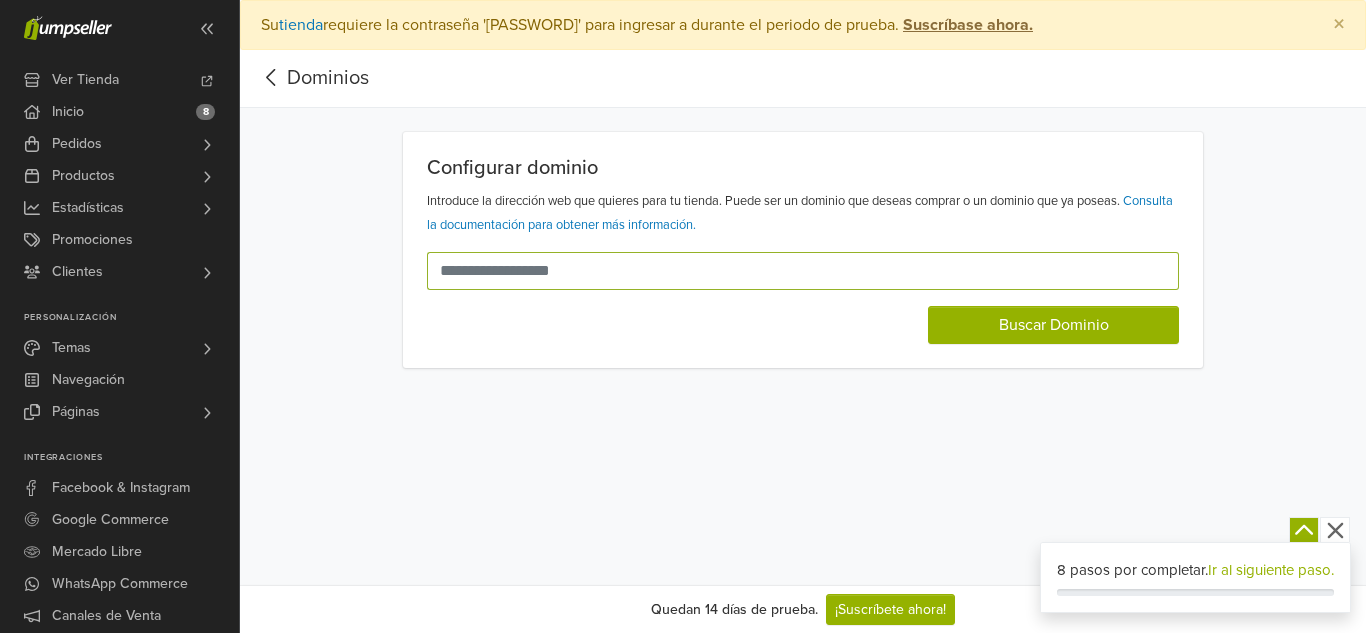 click at bounding box center [791, 271] 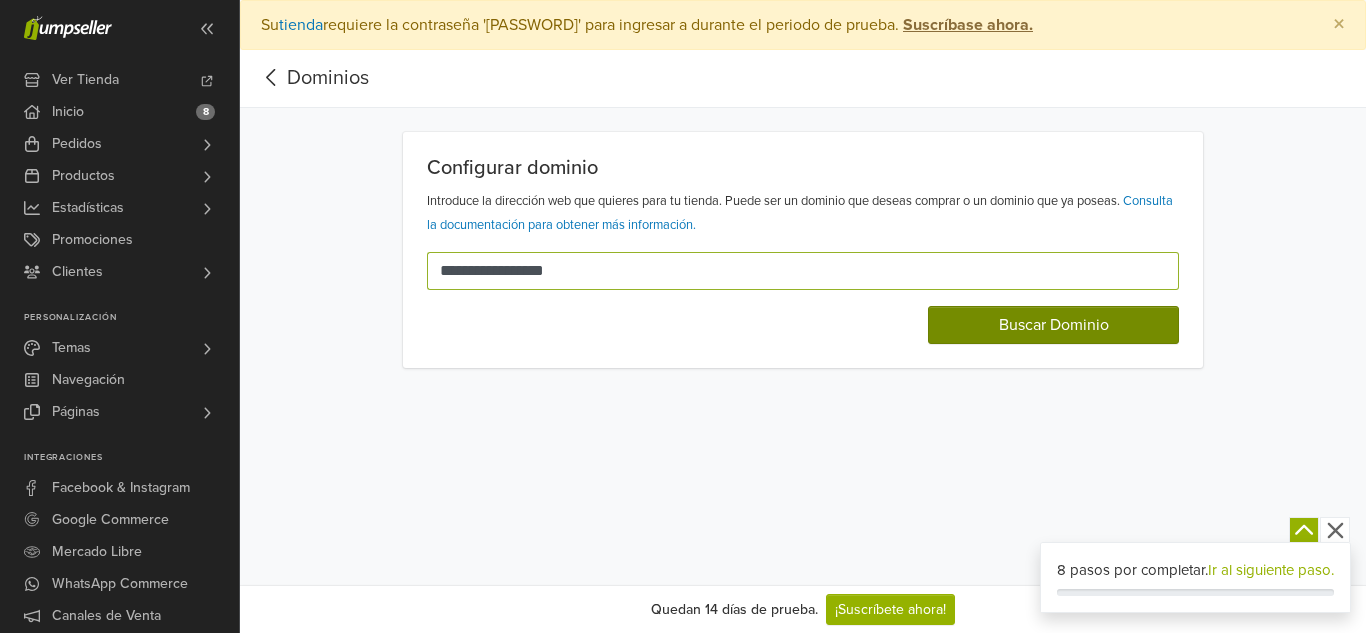 type on "**********" 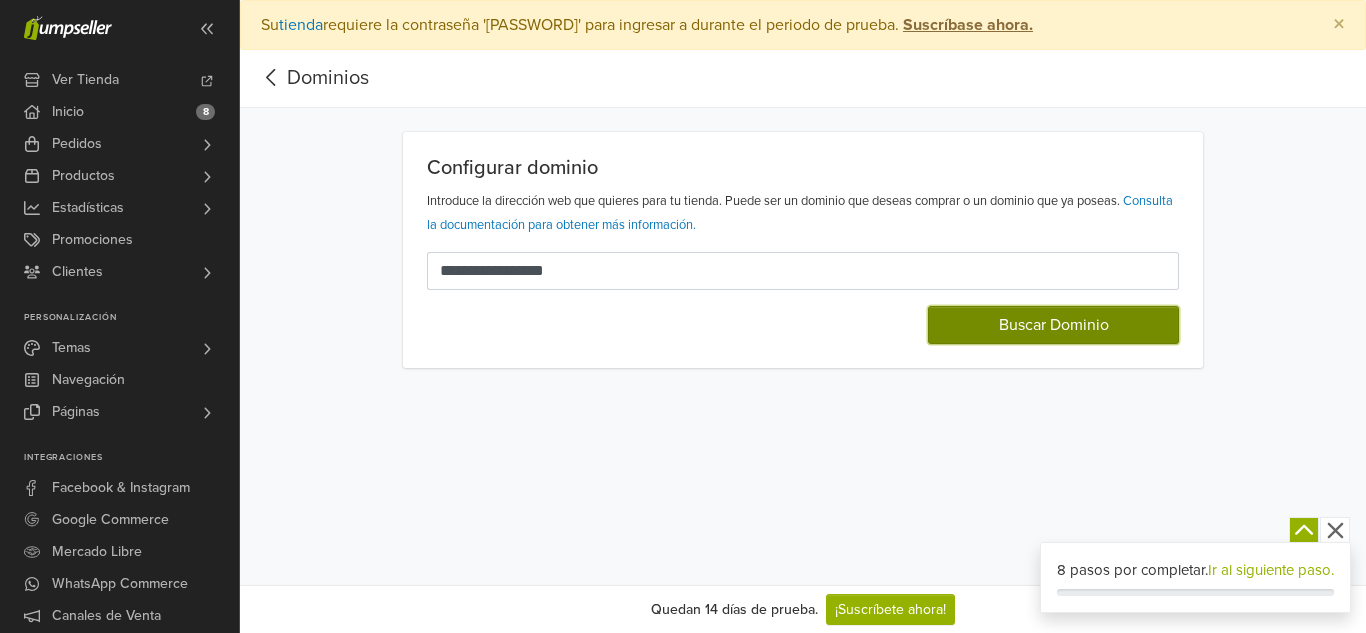 click on "Buscar Dominio" at bounding box center [1053, 325] 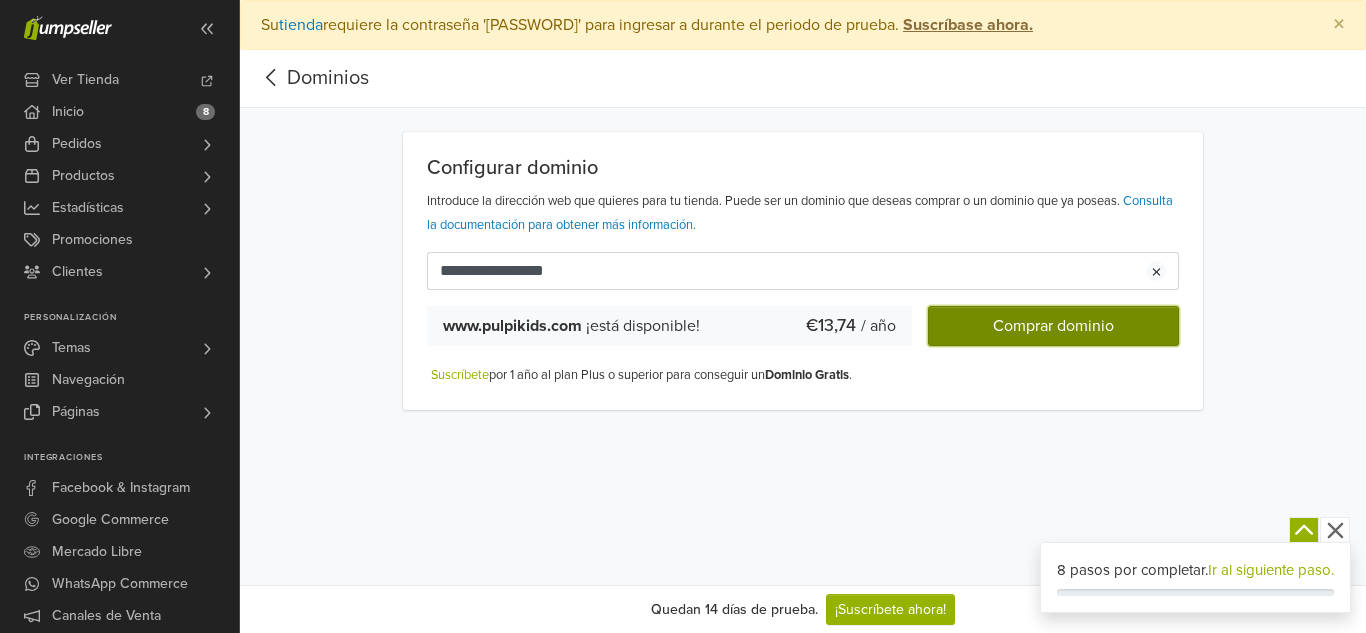 click on "Comprar dominio" at bounding box center [1053, 326] 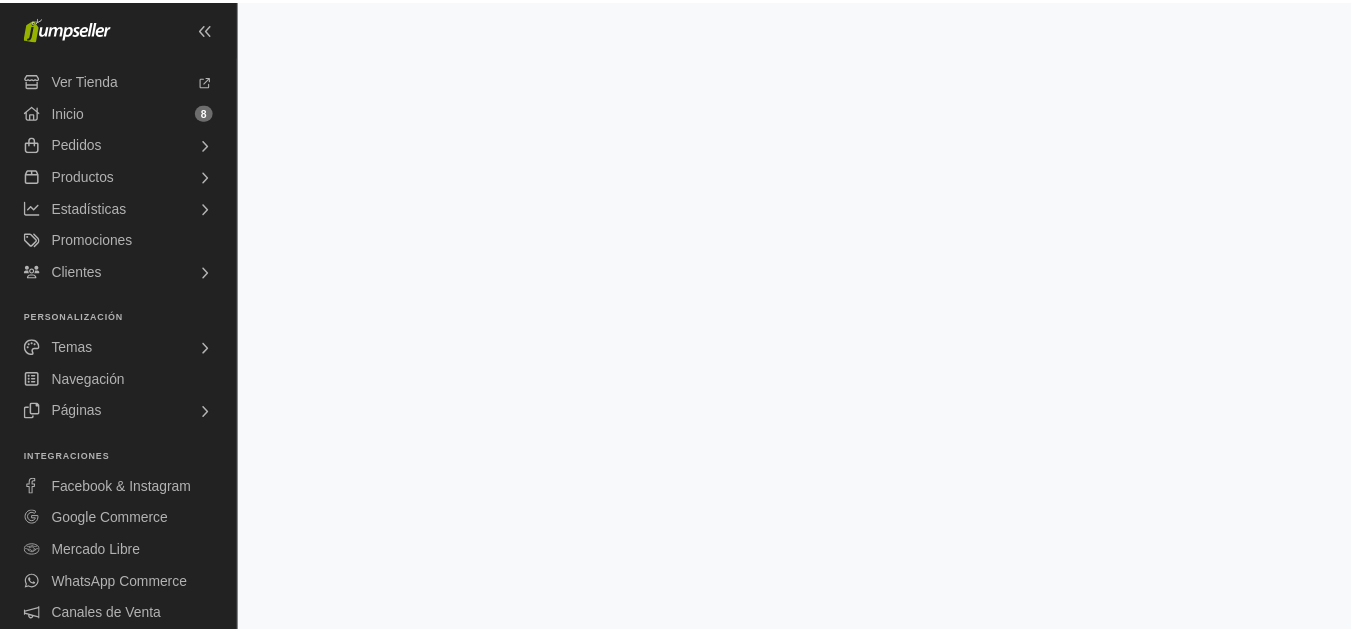 scroll, scrollTop: 0, scrollLeft: 0, axis: both 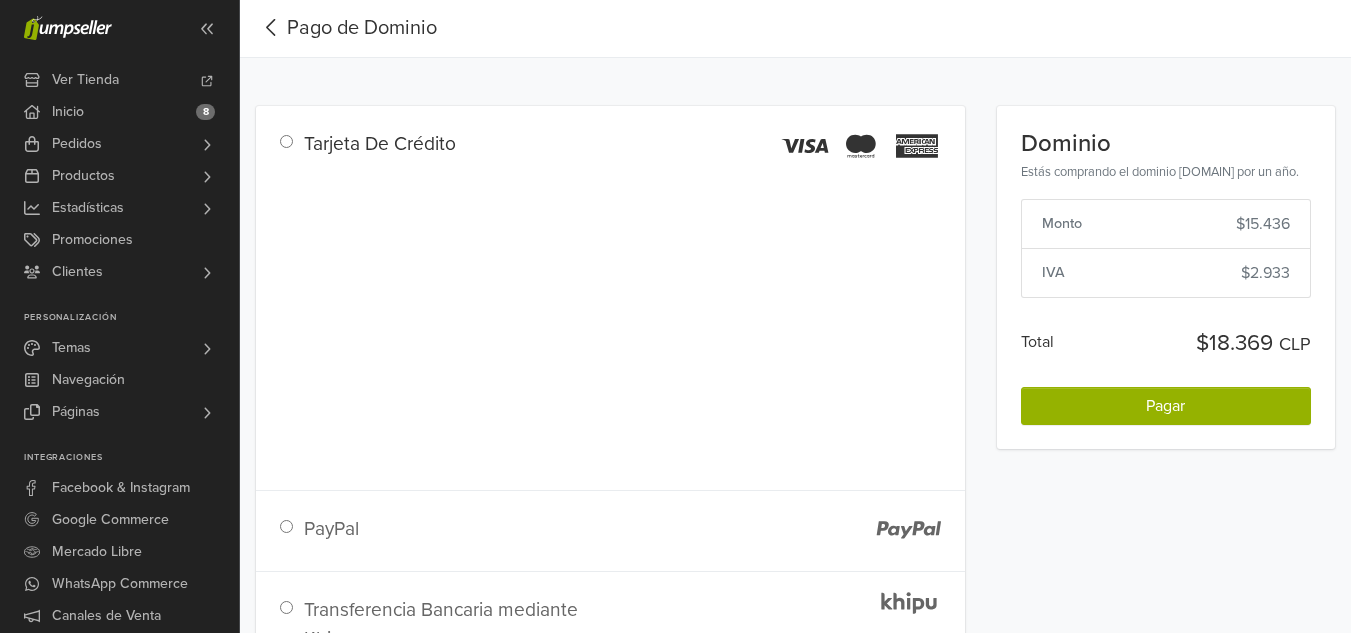 click 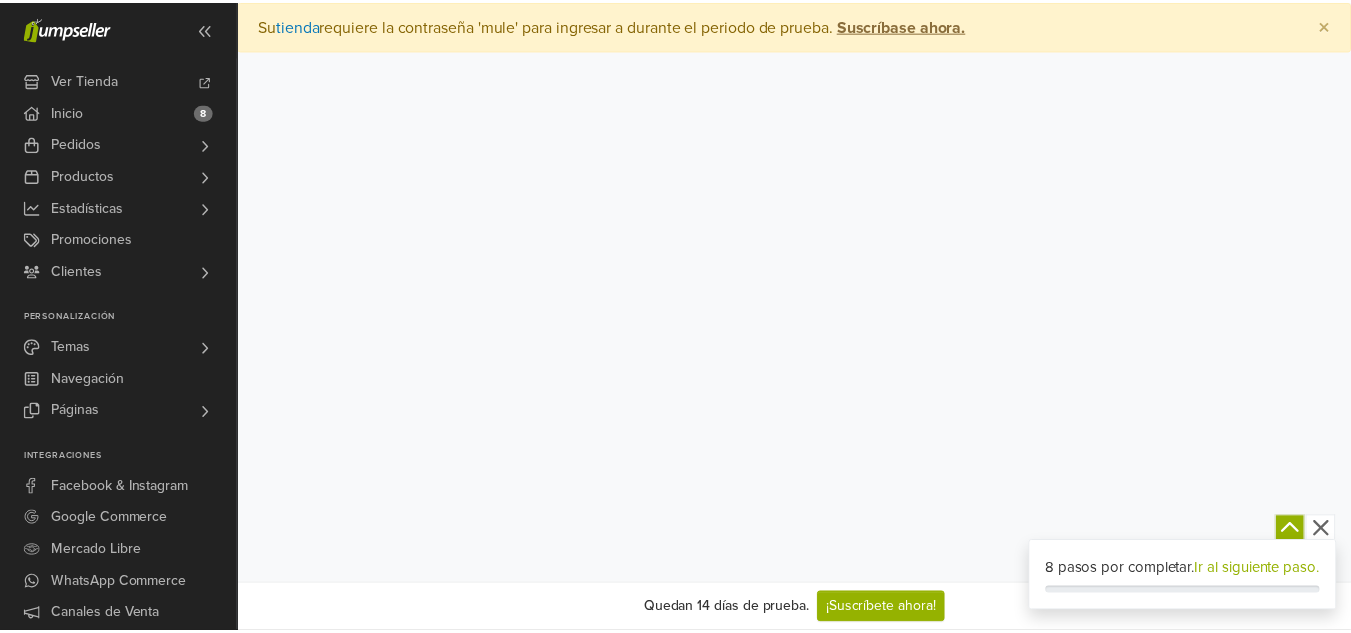 scroll, scrollTop: 0, scrollLeft: 0, axis: both 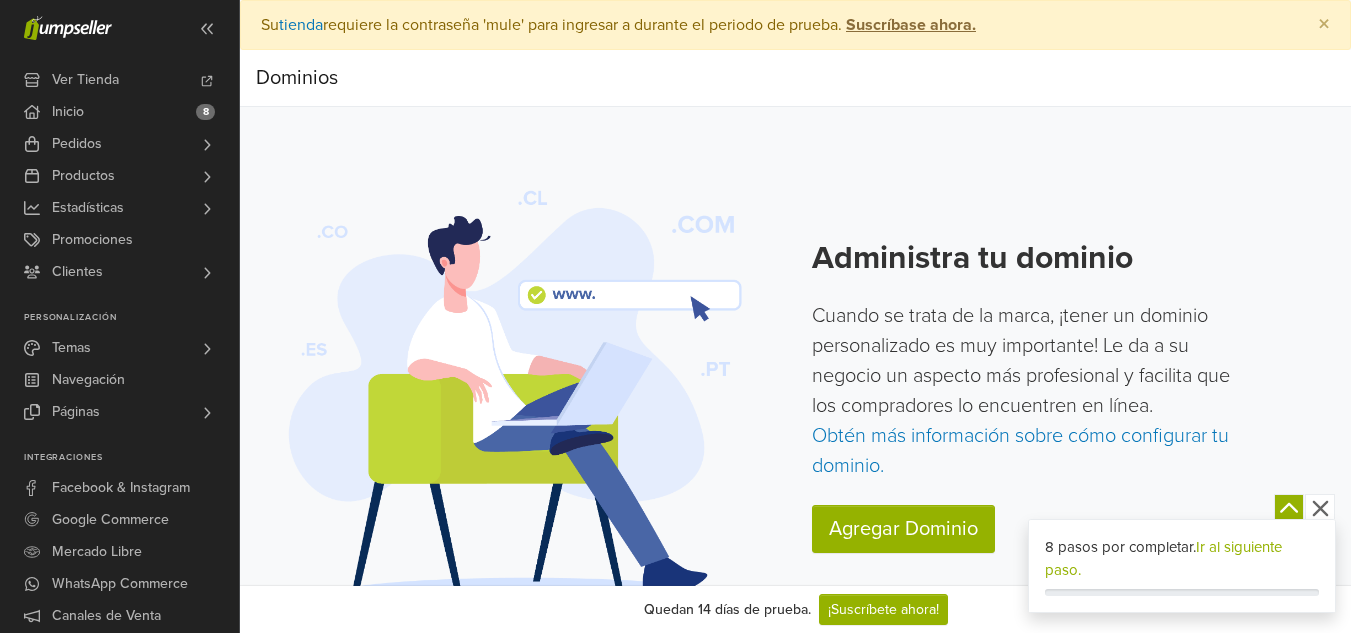 click on "Ir al siguiente paso." at bounding box center (1163, 558) 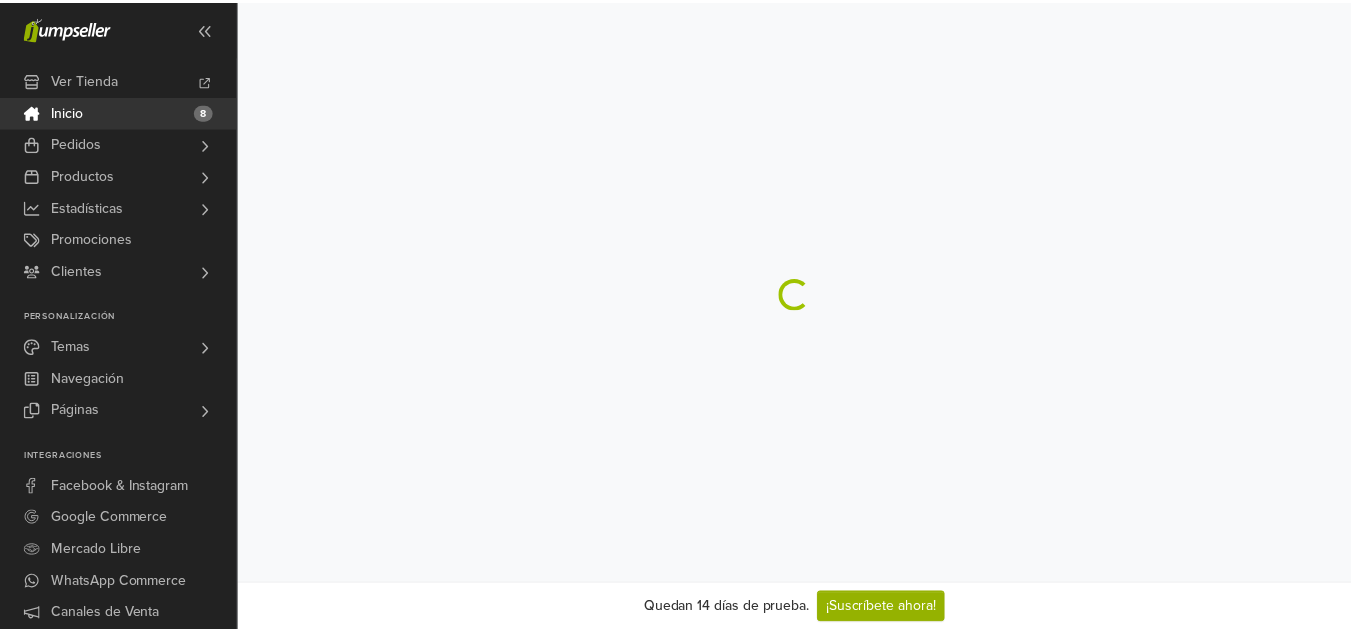 scroll, scrollTop: 0, scrollLeft: 0, axis: both 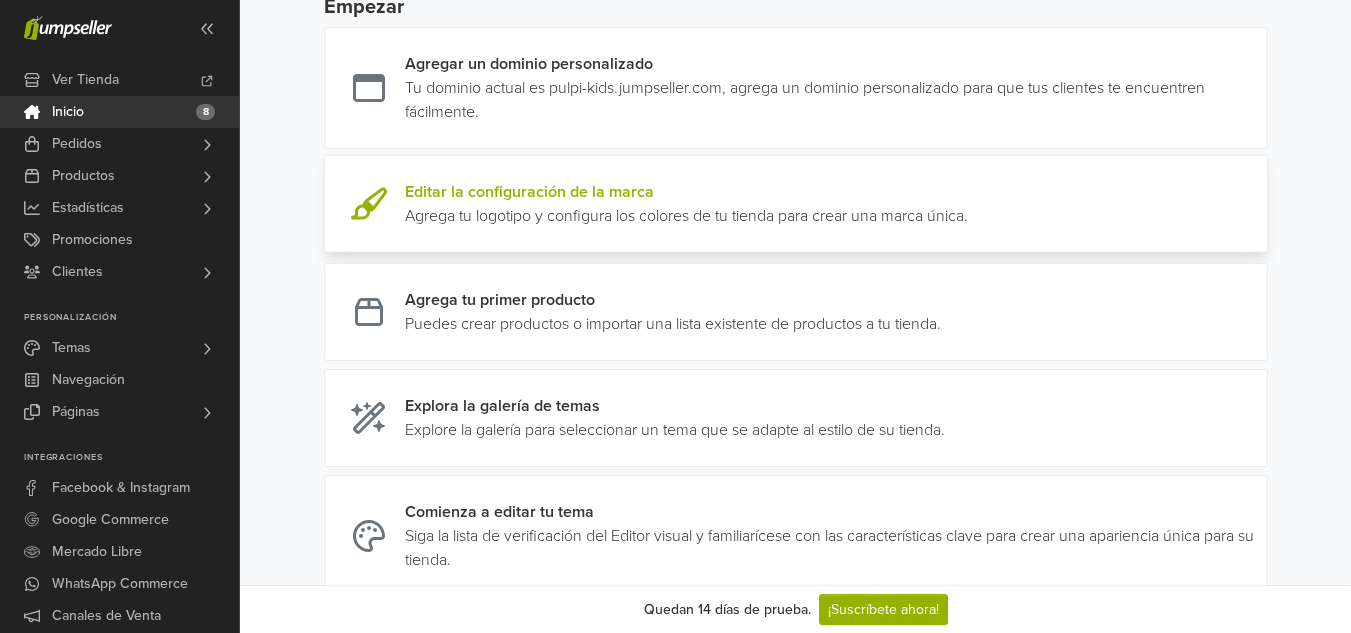 click at bounding box center [968, 204] 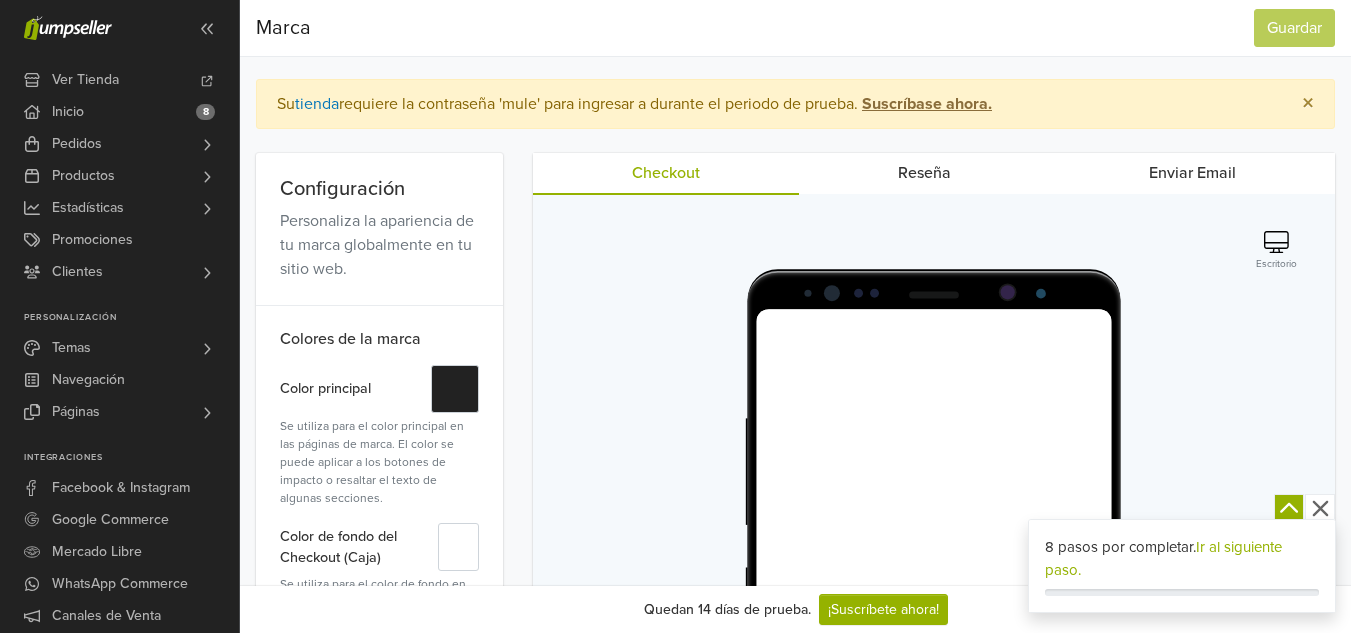 scroll, scrollTop: 0, scrollLeft: 0, axis: both 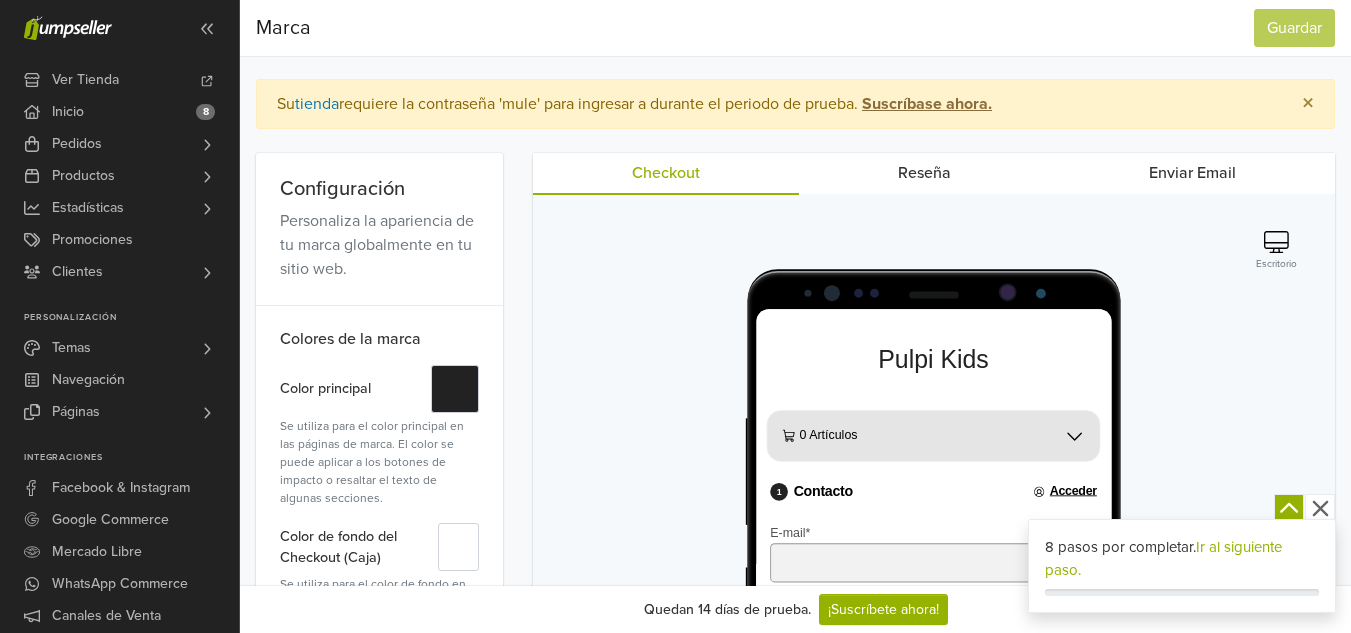 click on "Suscríbase ahora." at bounding box center (927, 104) 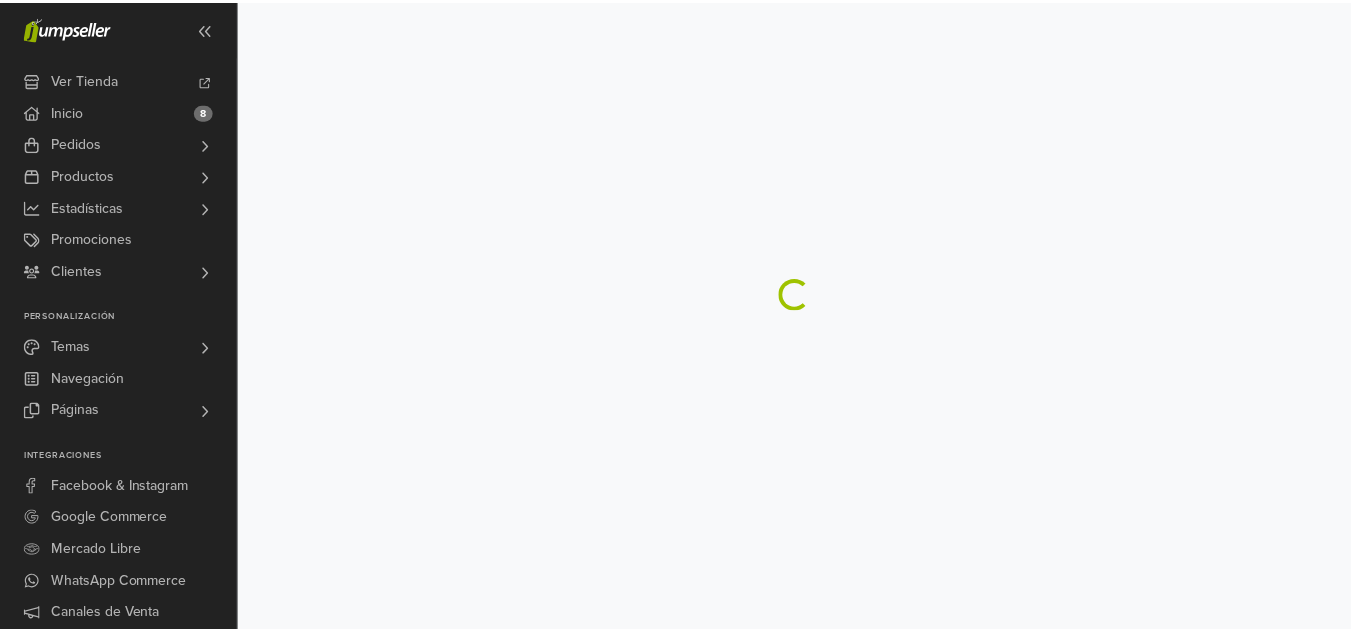 scroll, scrollTop: 0, scrollLeft: 0, axis: both 